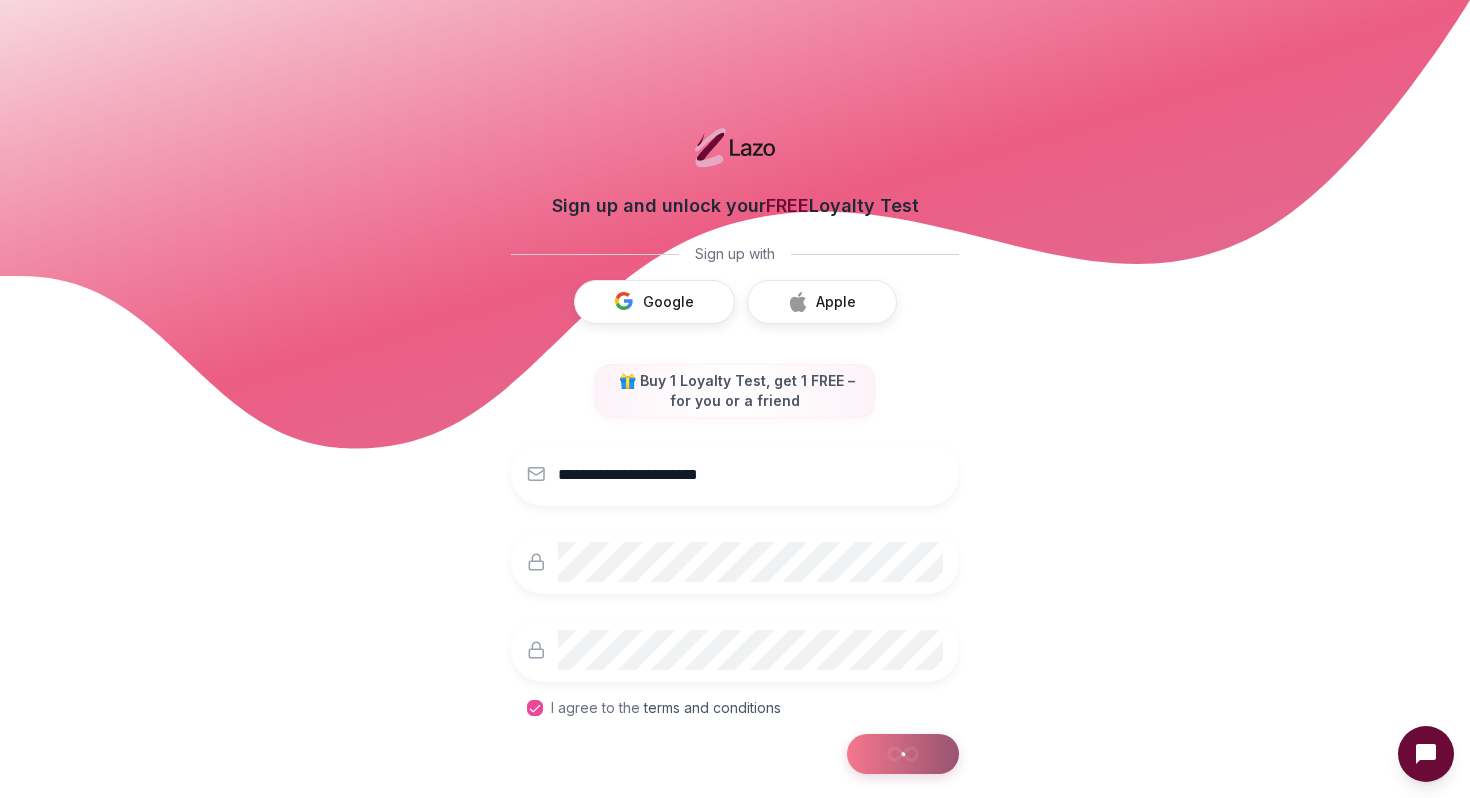 scroll, scrollTop: 0, scrollLeft: 0, axis: both 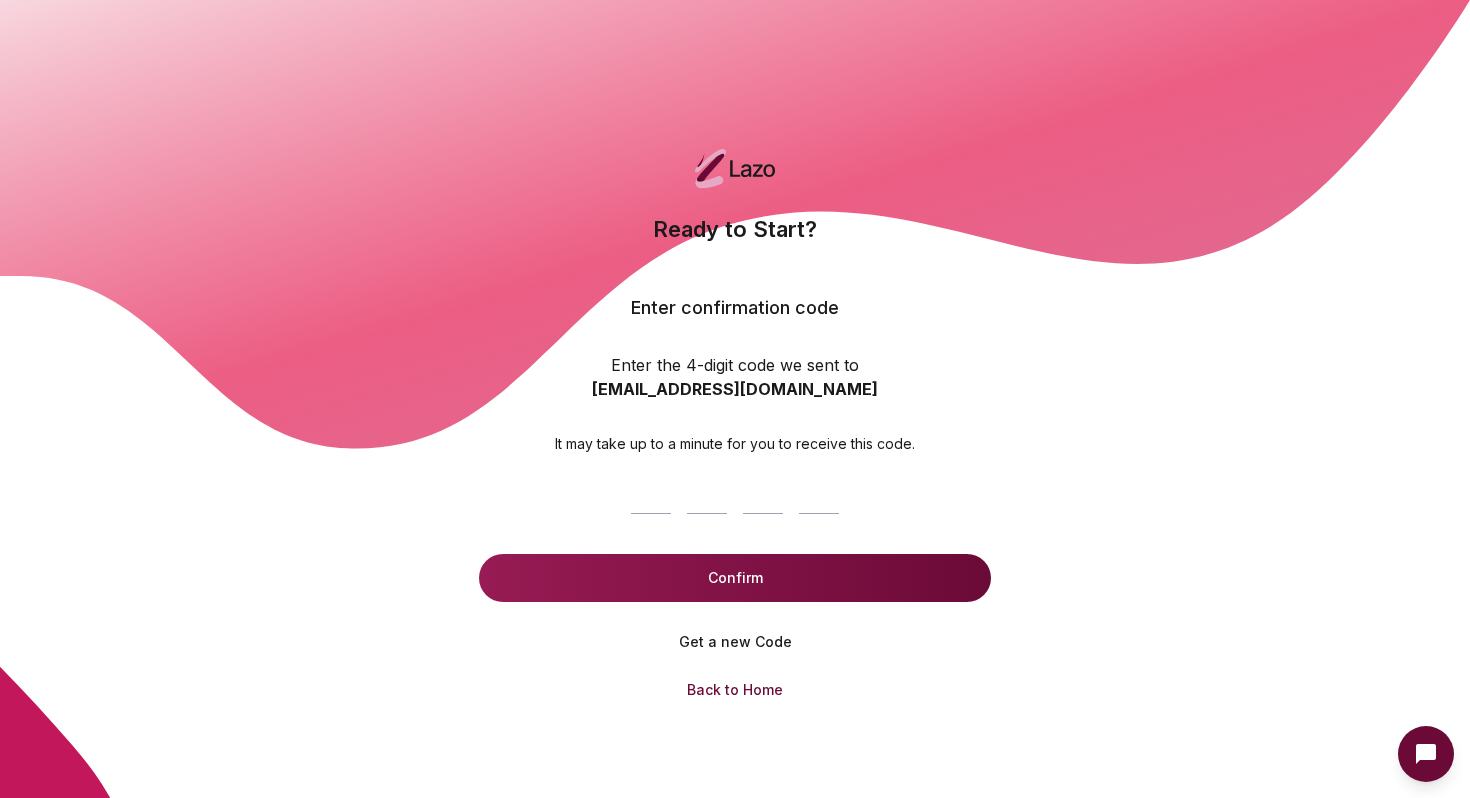 click at bounding box center [735, 490] 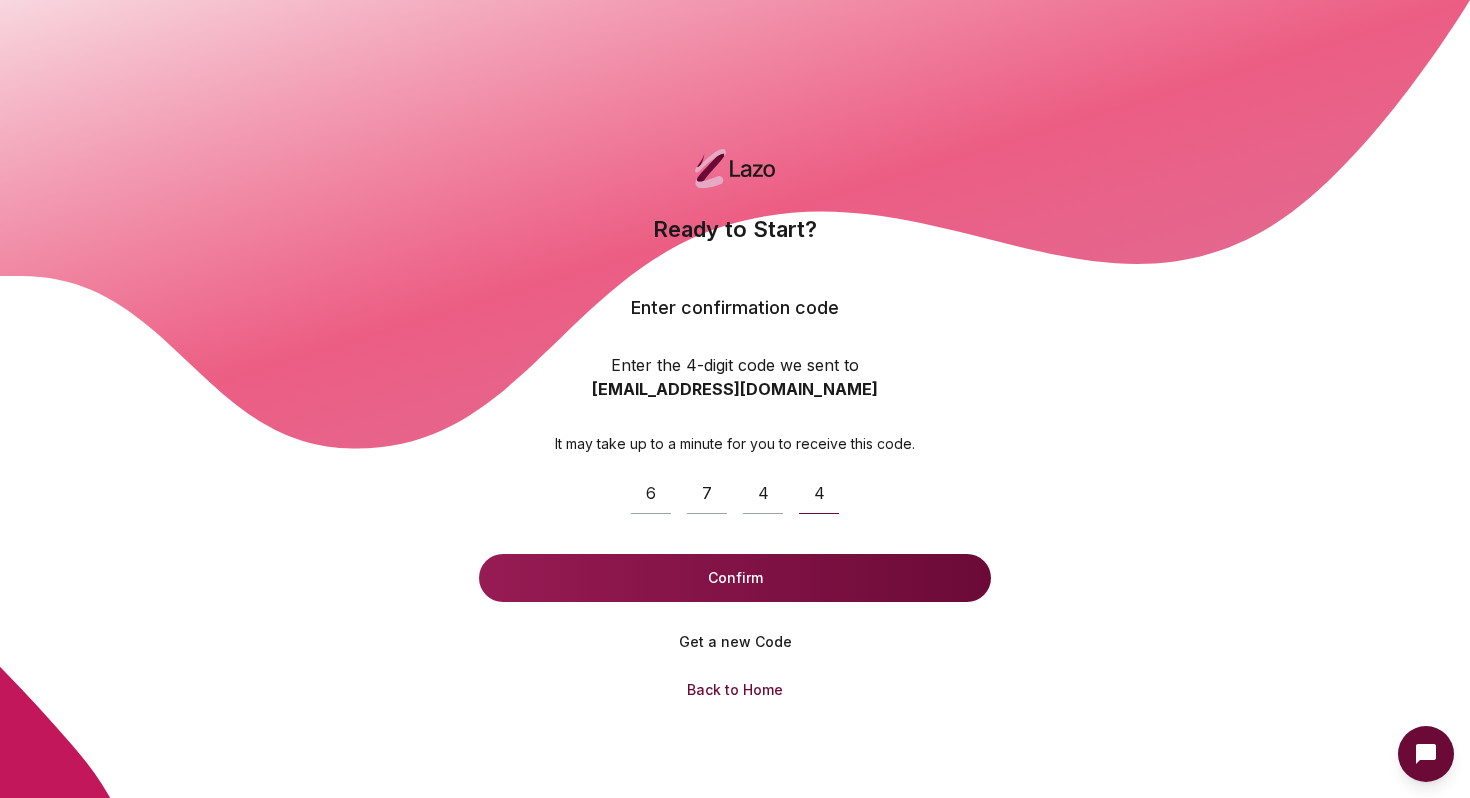 type on "****" 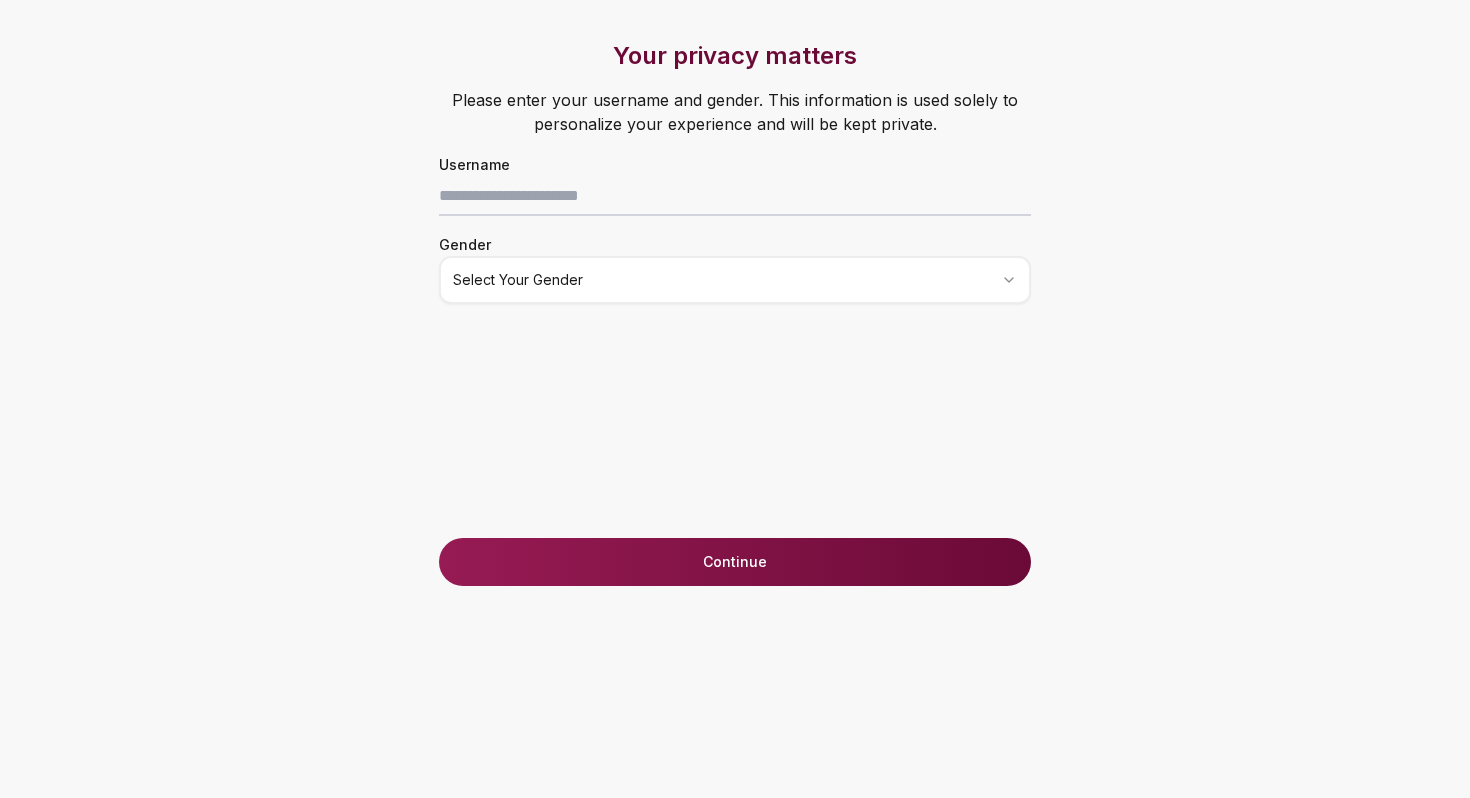 scroll, scrollTop: 0, scrollLeft: 0, axis: both 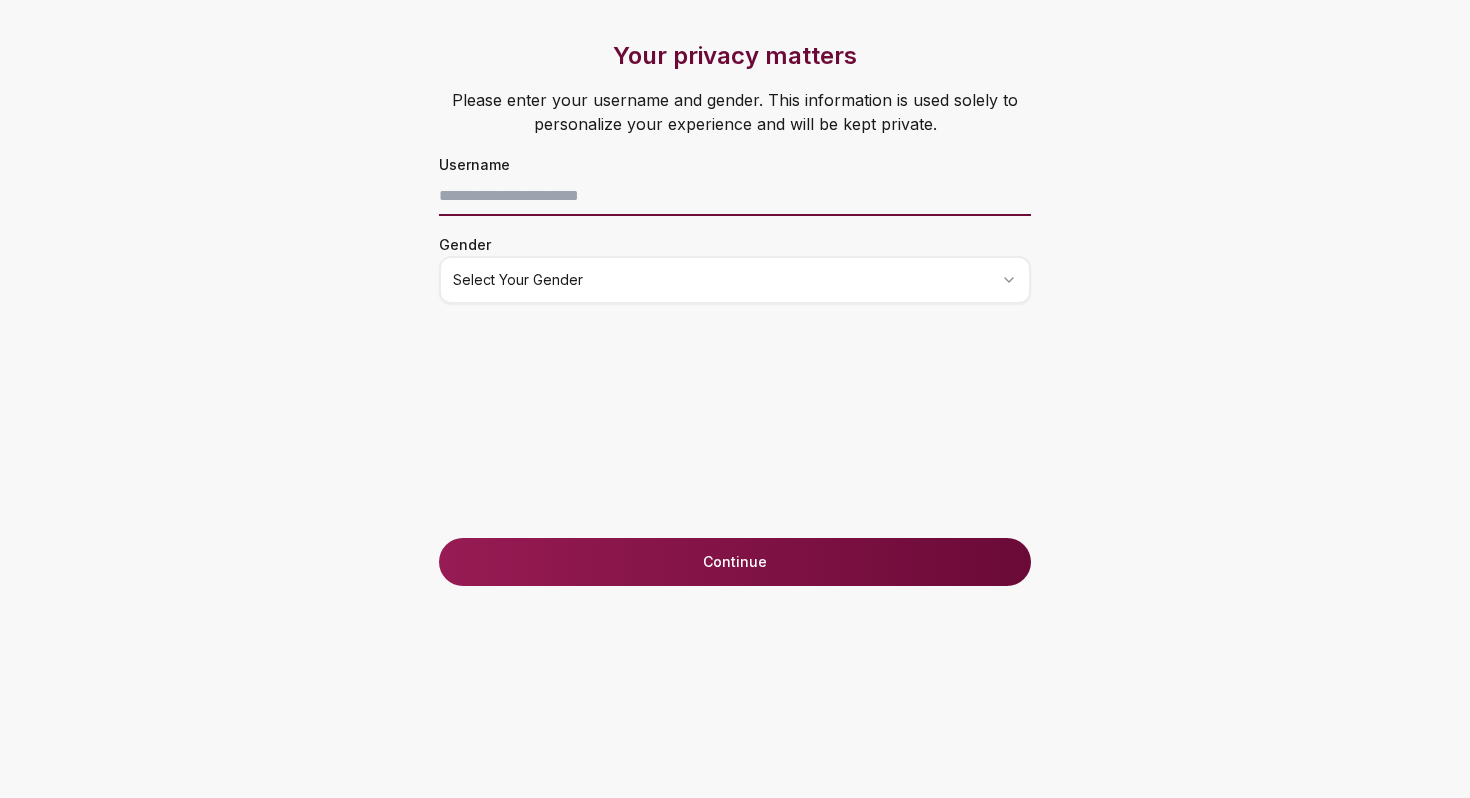 click at bounding box center [735, 196] 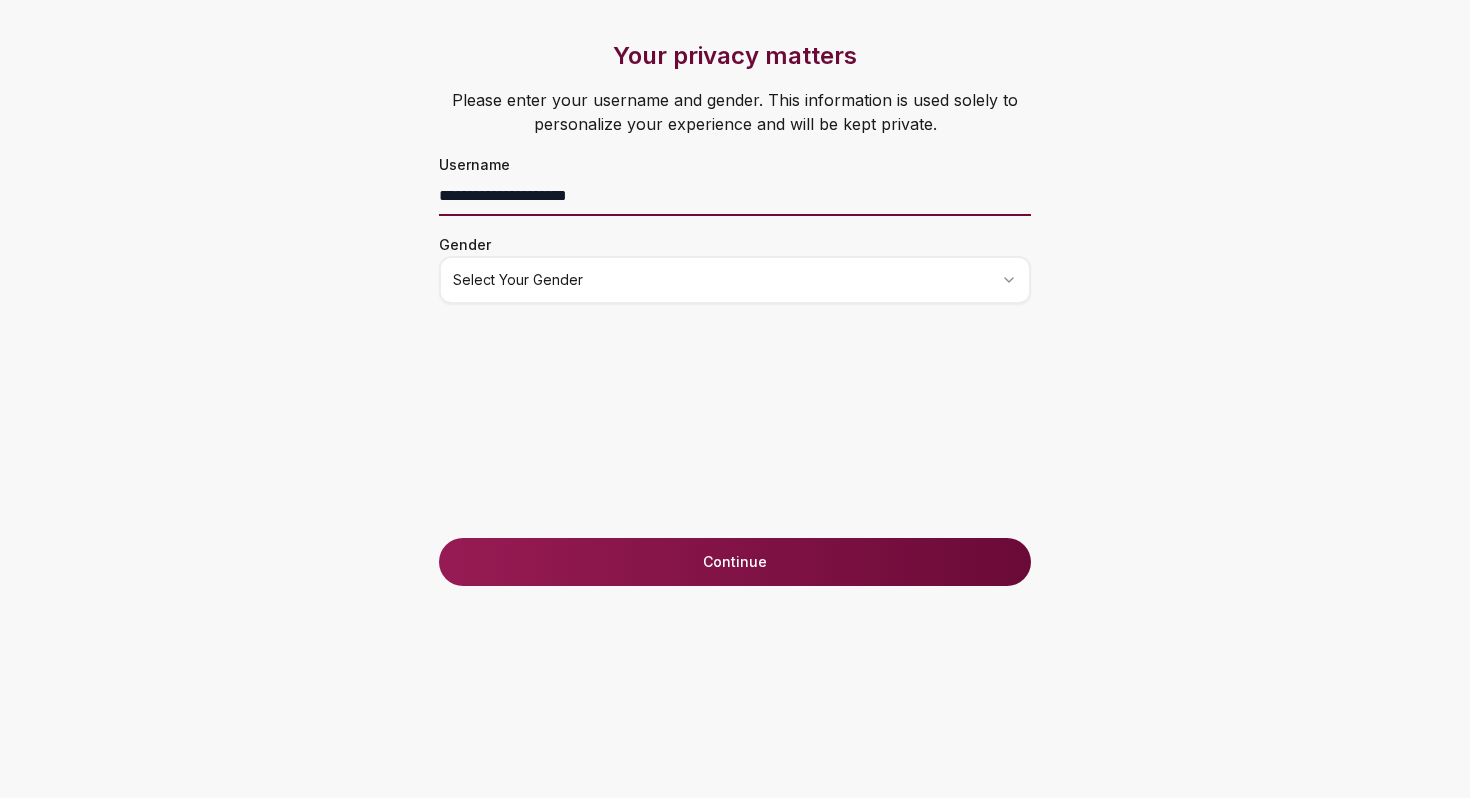 click on "**********" at bounding box center [735, 196] 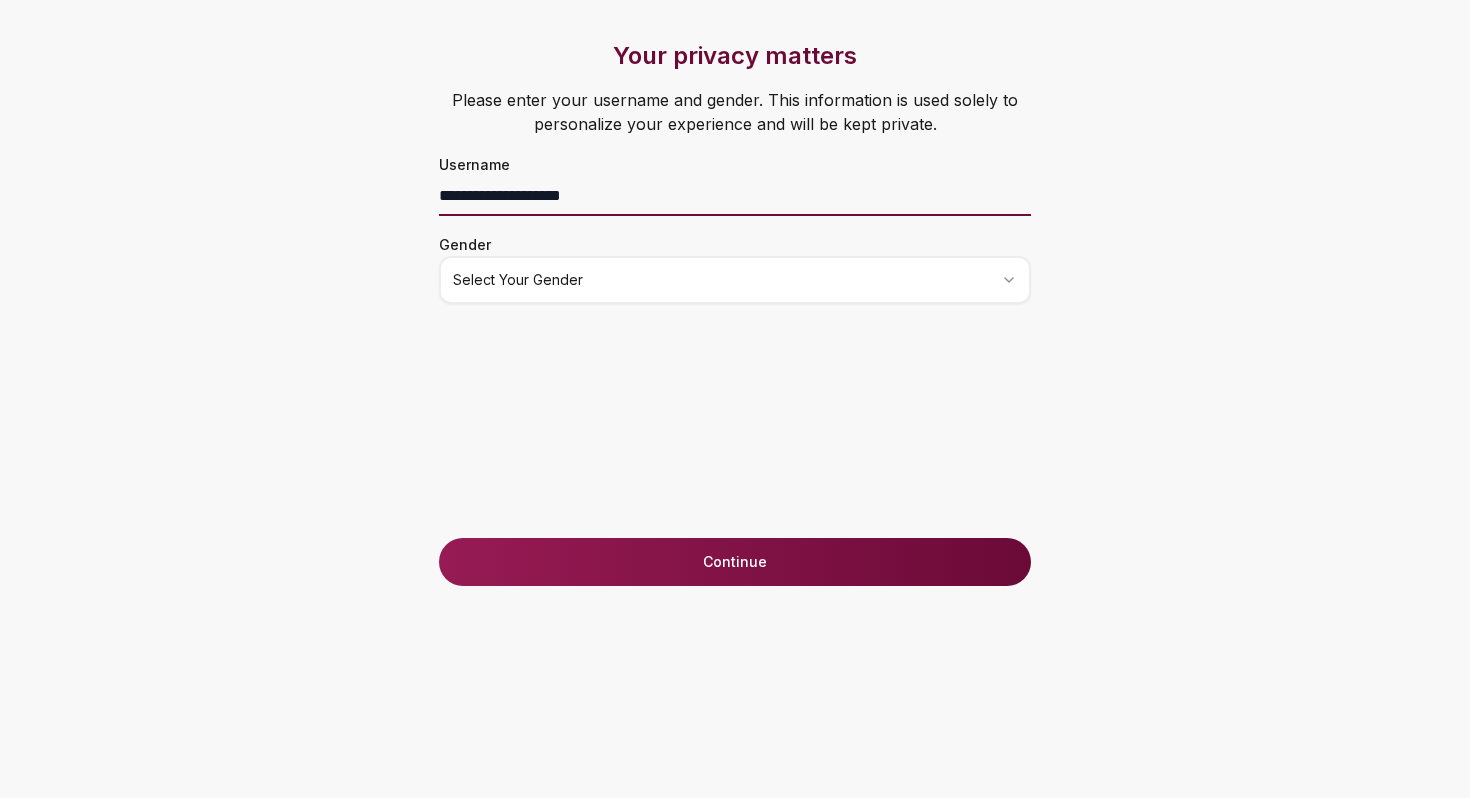 type on "**********" 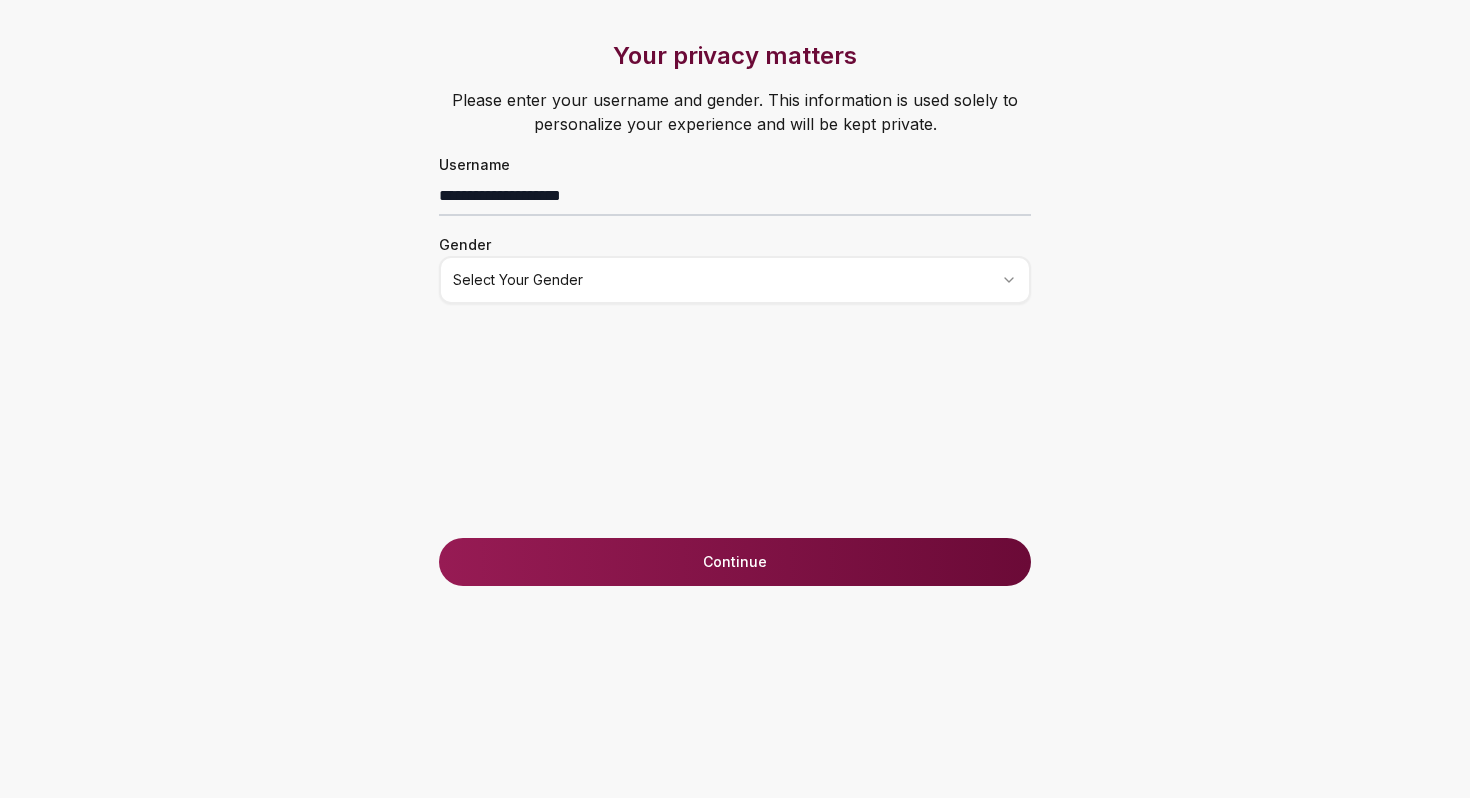 click on "**********" at bounding box center (735, 399) 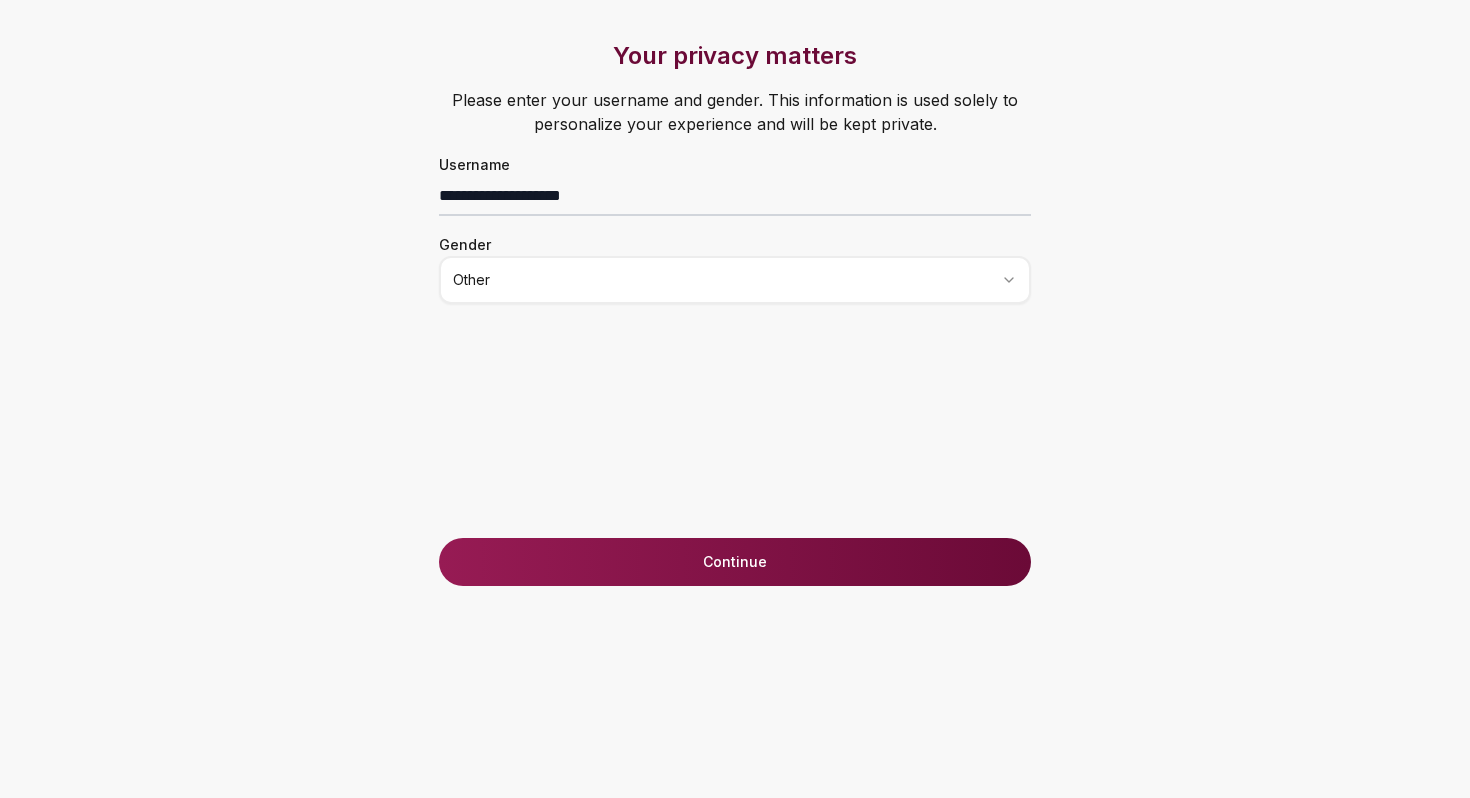 click on "Continue" at bounding box center (735, 562) 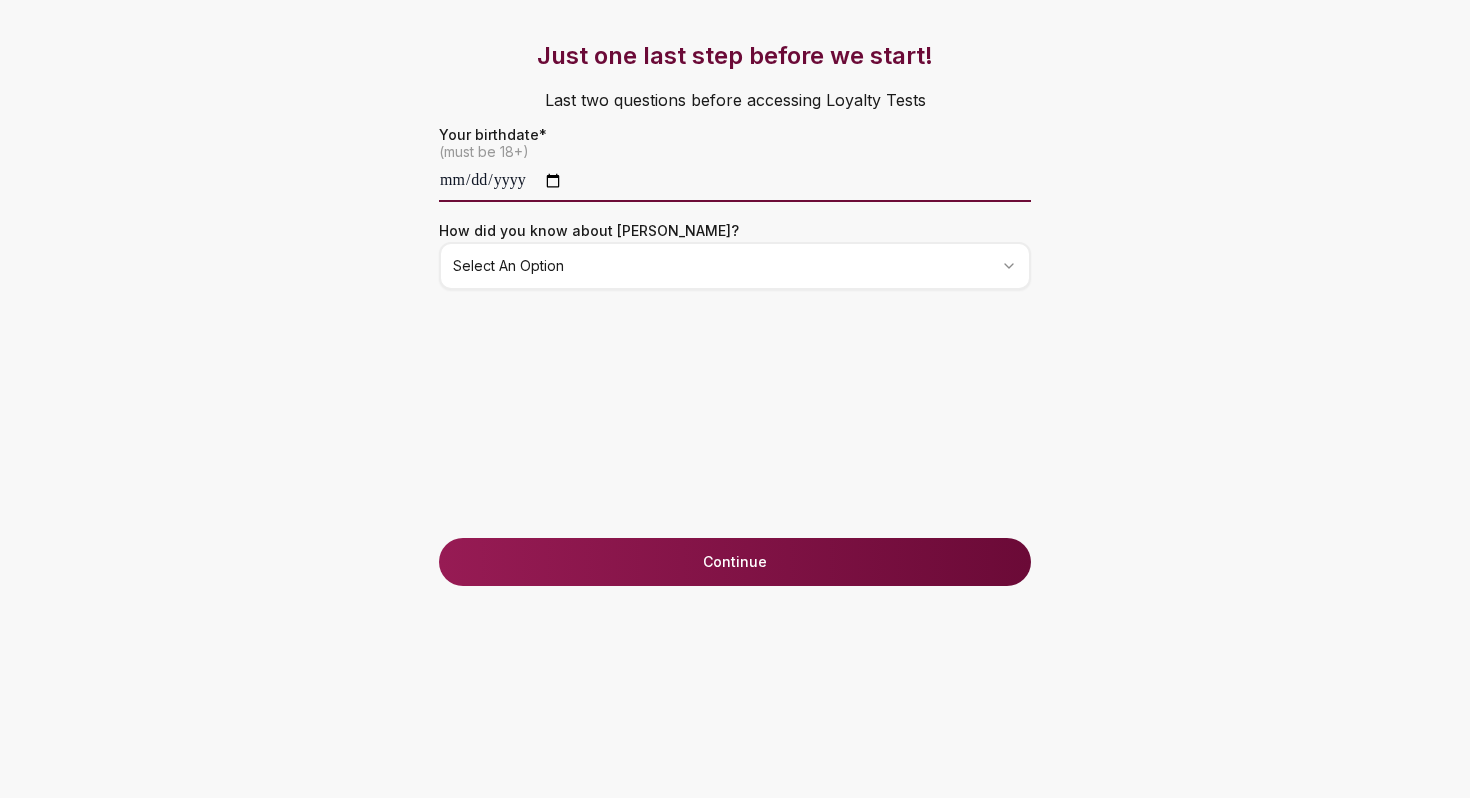 click at bounding box center [735, 182] 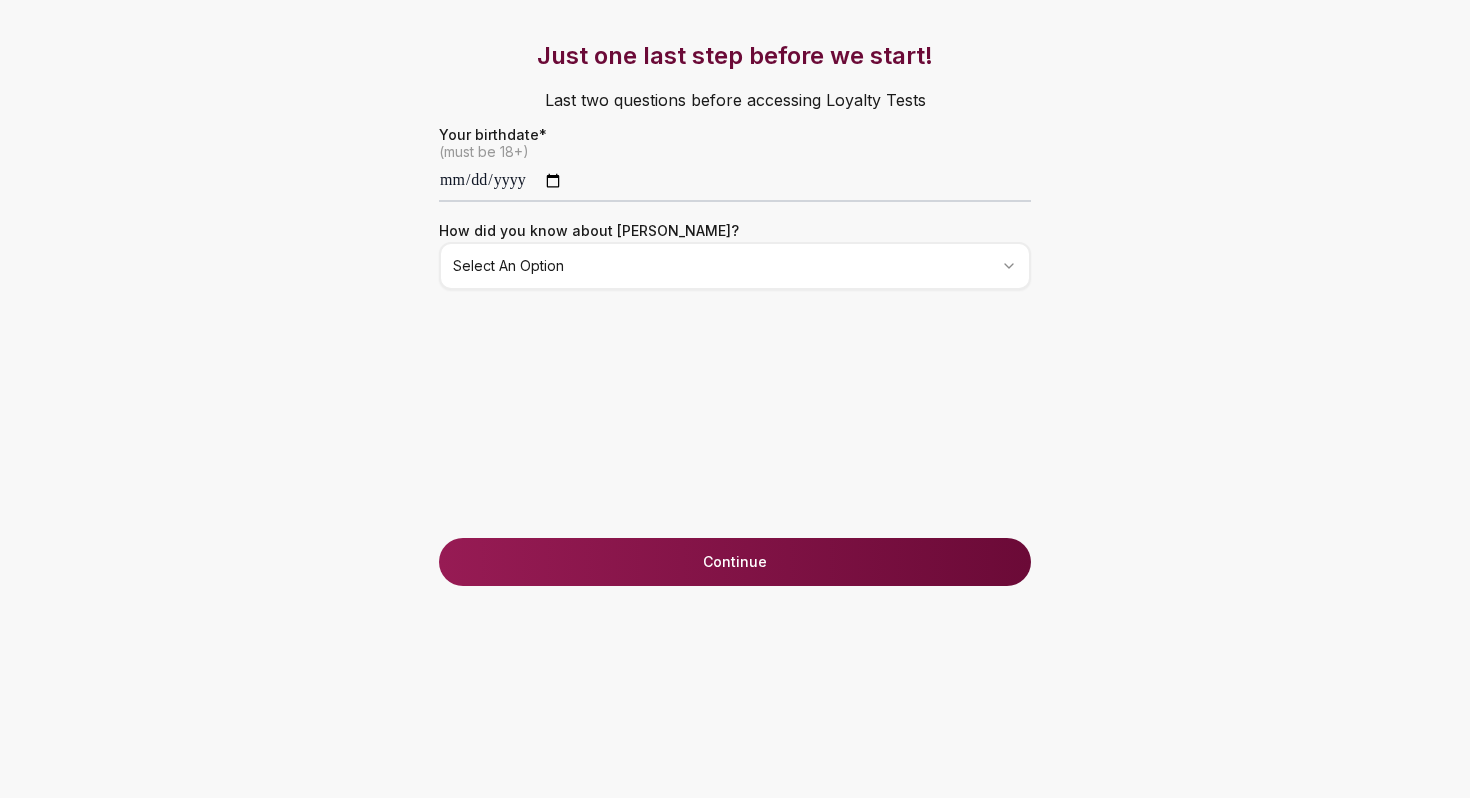 click on "Continue" at bounding box center (735, 562) 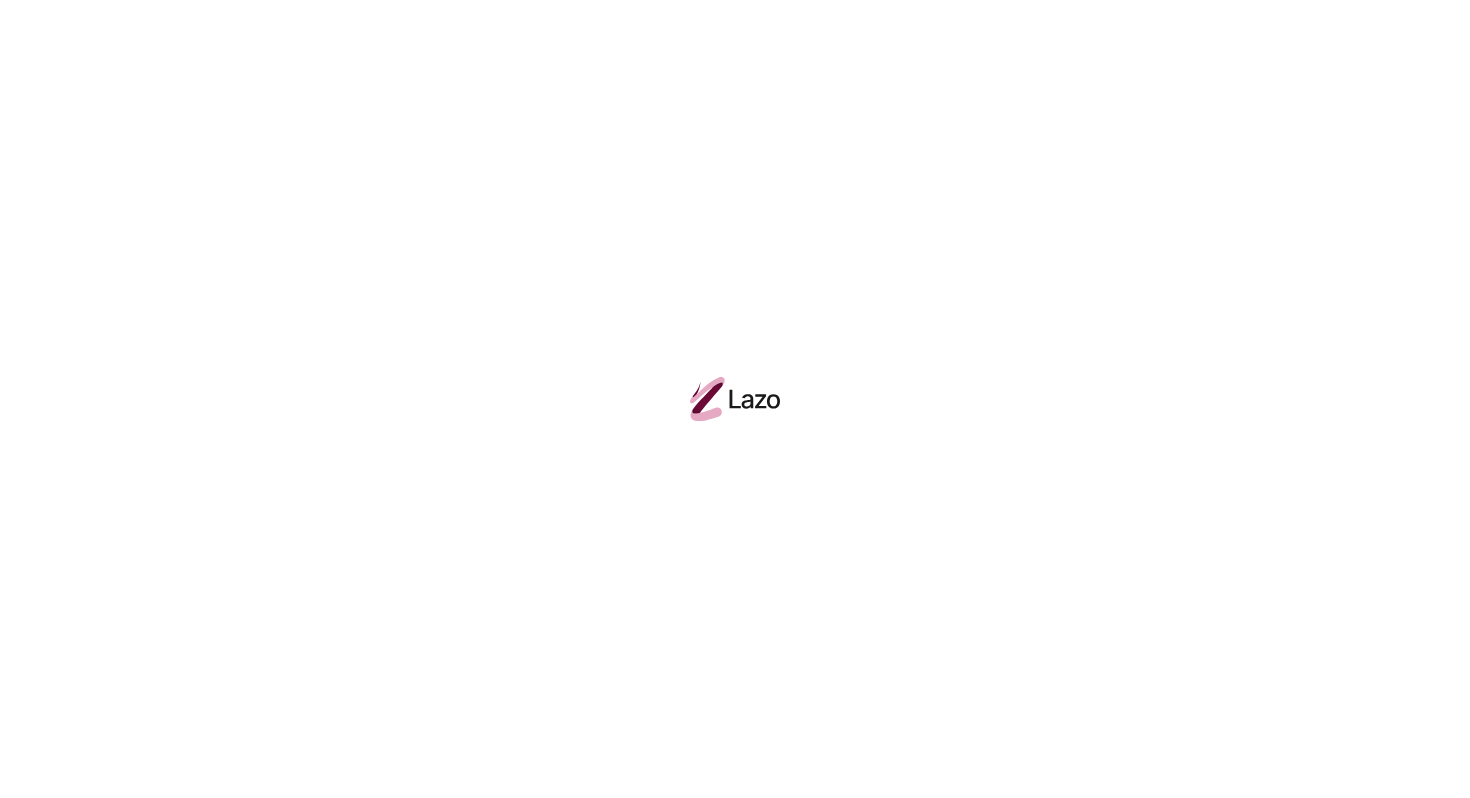 scroll, scrollTop: 0, scrollLeft: 0, axis: both 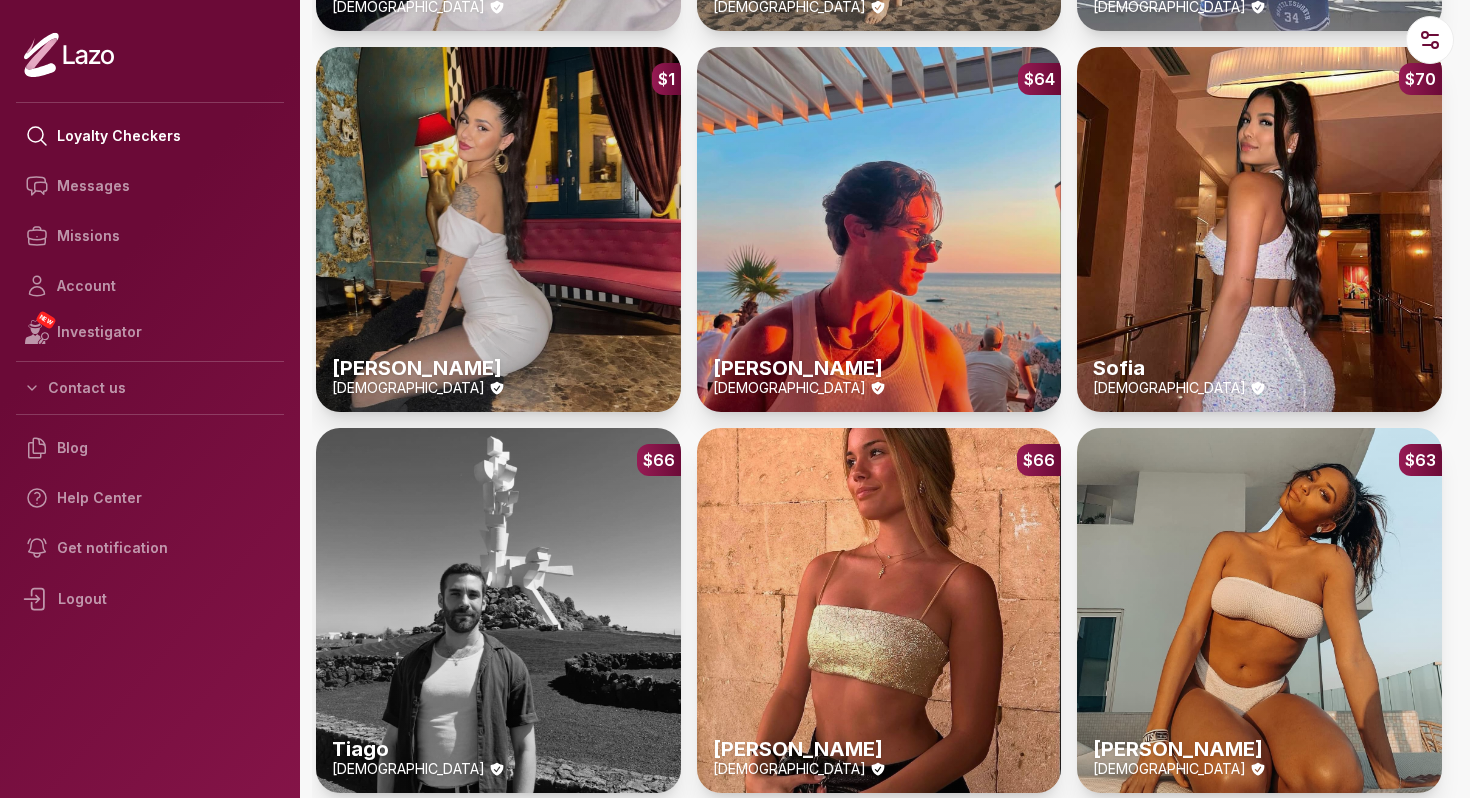 click on "$1 Valentina 26 y/o" at bounding box center [498, 229] 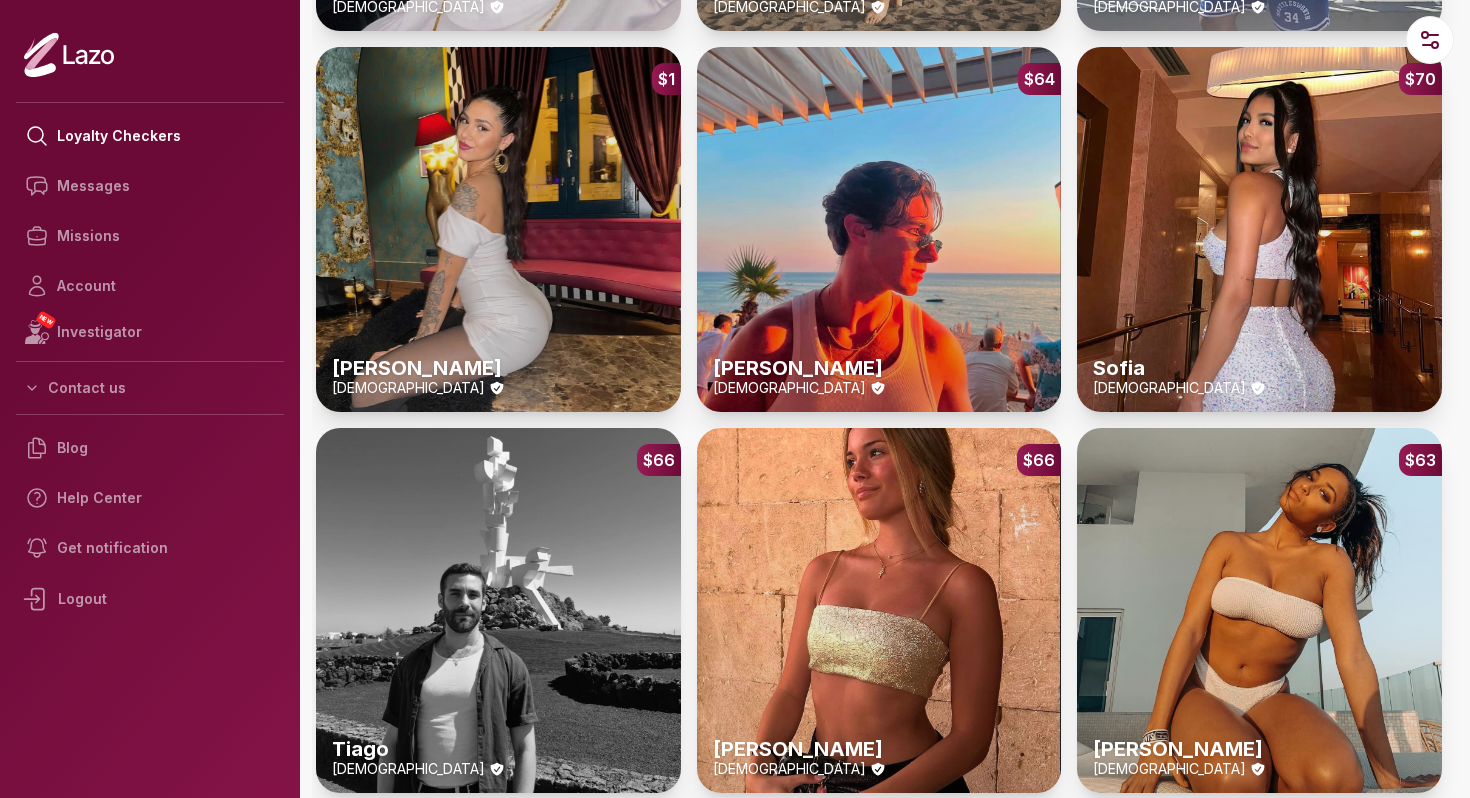 scroll, scrollTop: 0, scrollLeft: 0, axis: both 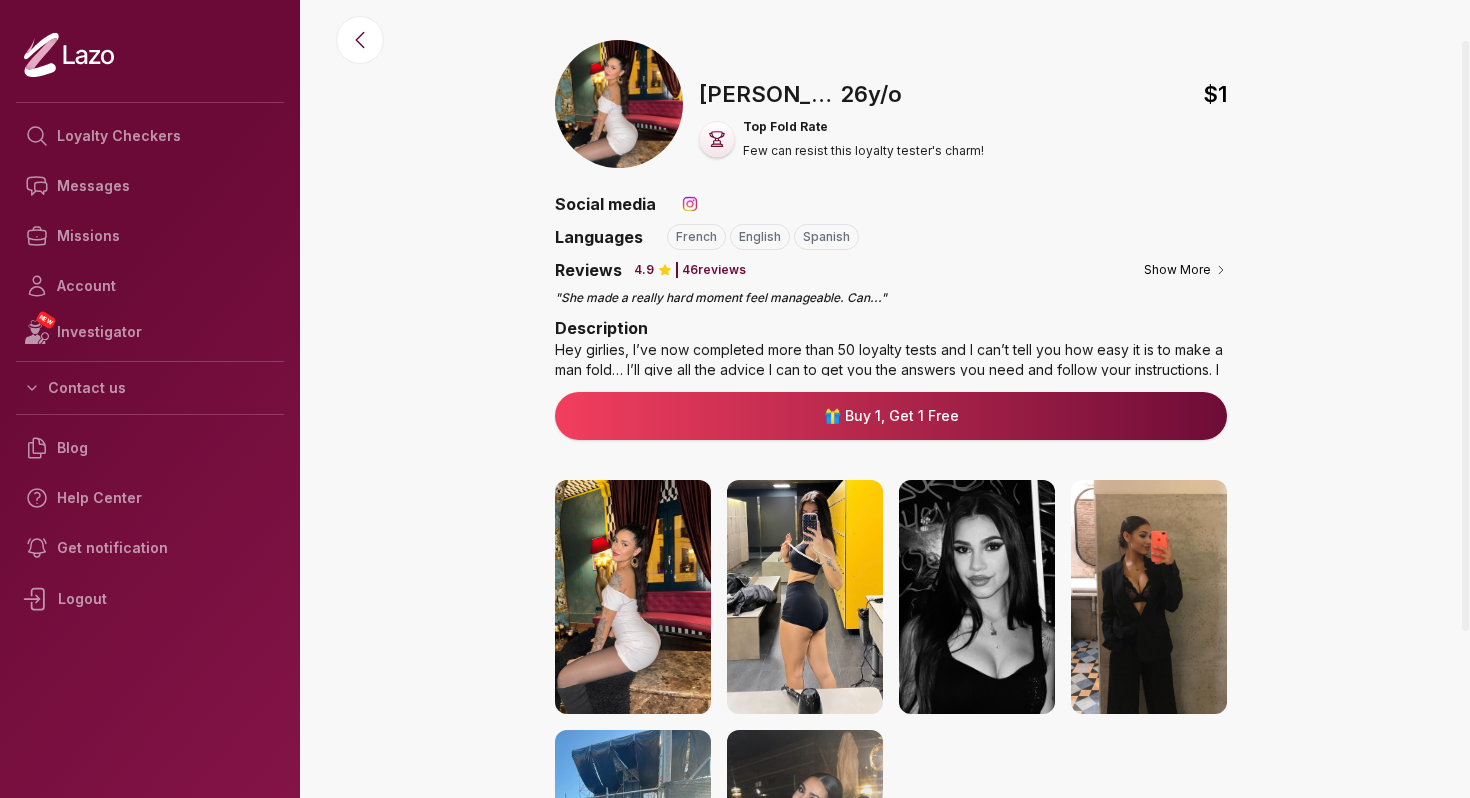 click on "🎁 Buy 1, Get 1 Free" at bounding box center [891, 416] 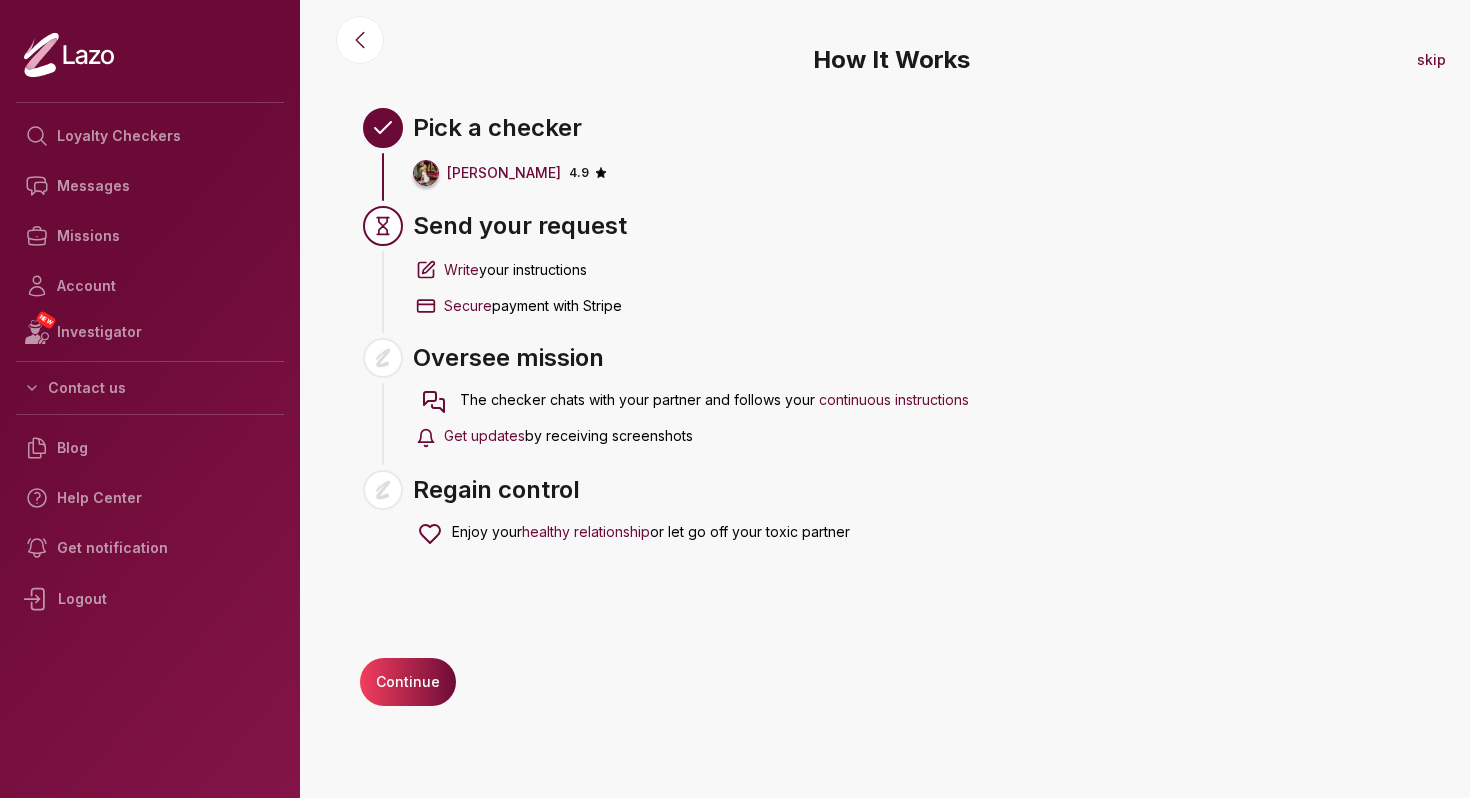 click on "Continue" at bounding box center (408, 682) 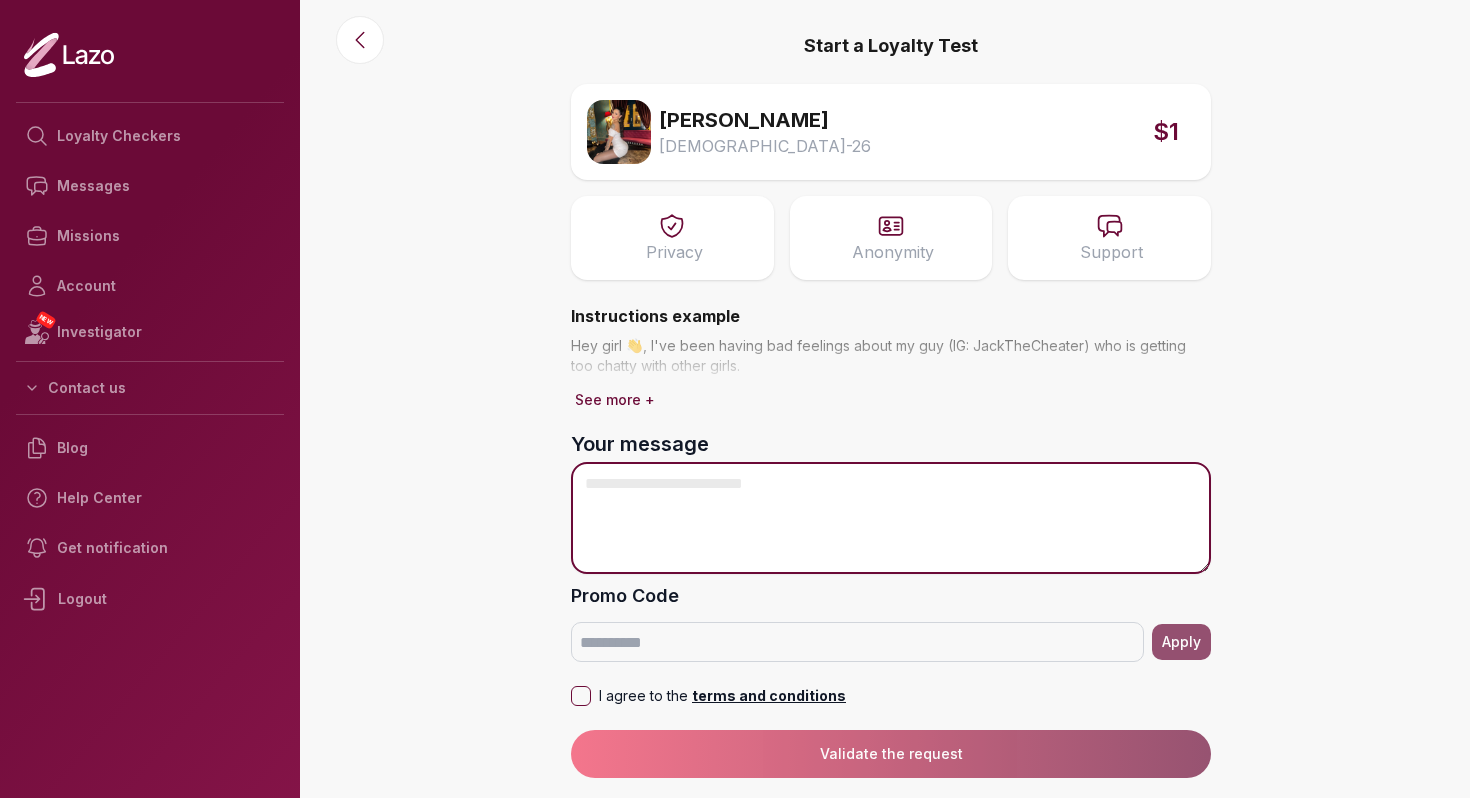 click on "Your message" at bounding box center [891, 518] 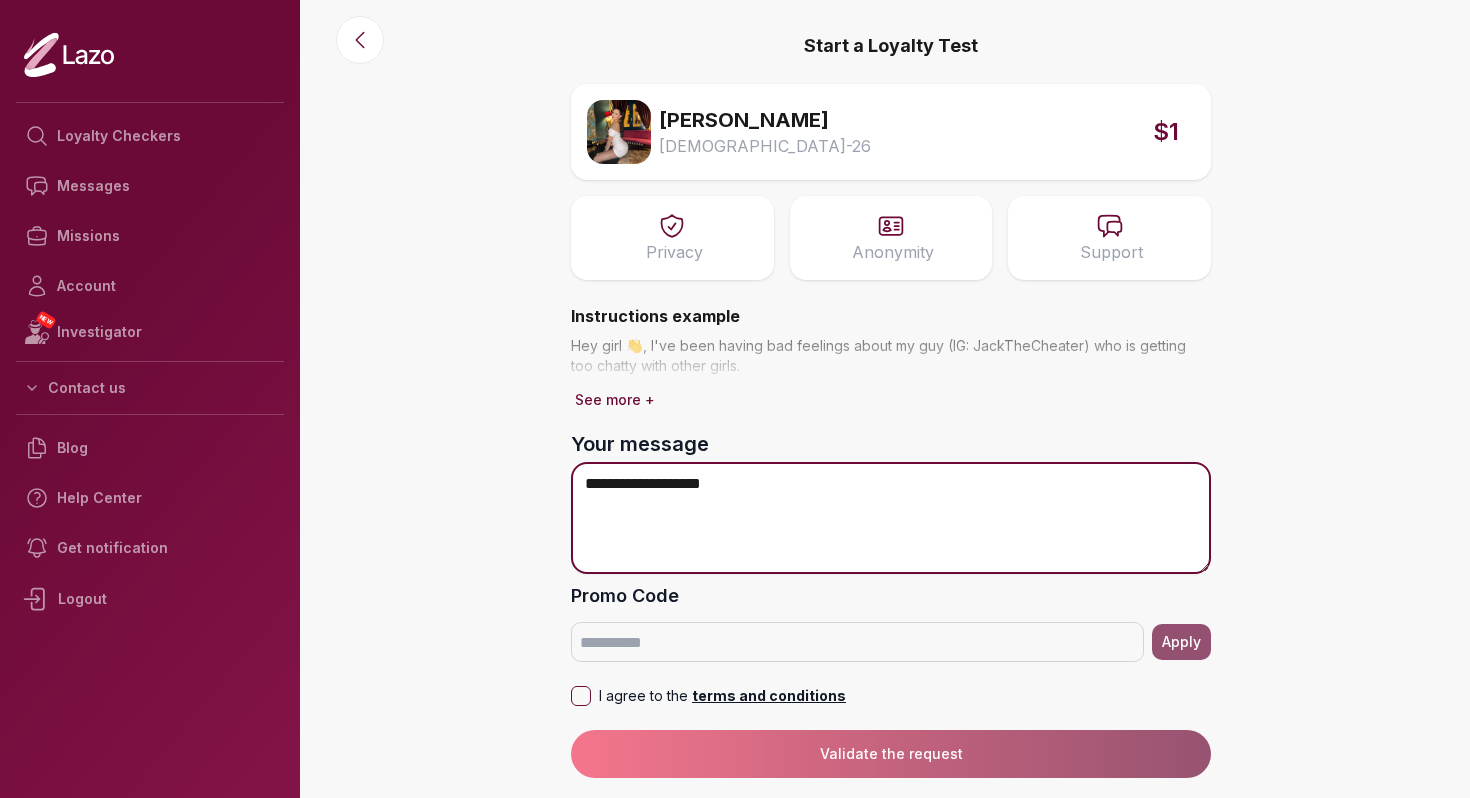 type on "**********" 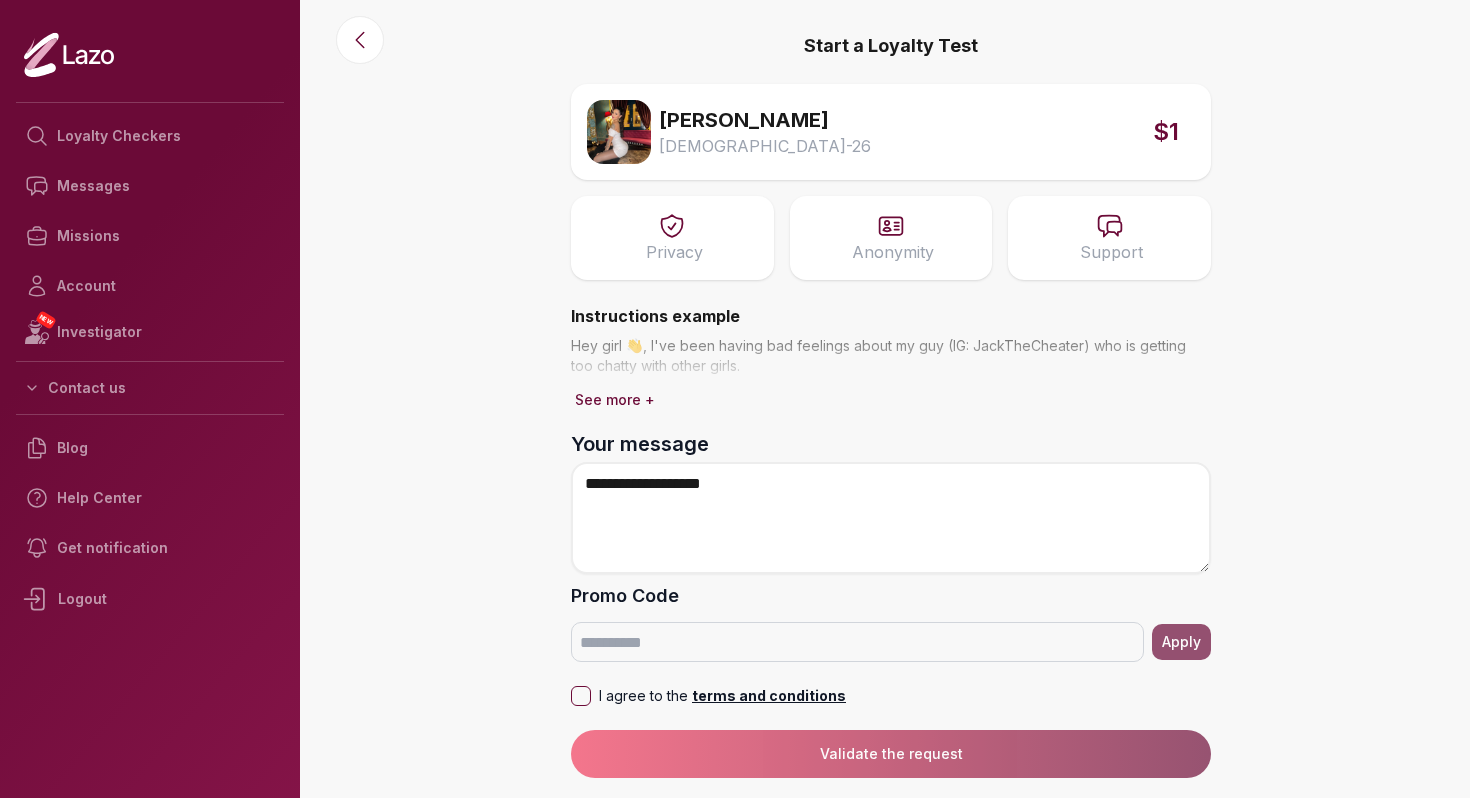click on "I agree to the  terms and conditions" at bounding box center (581, 696) 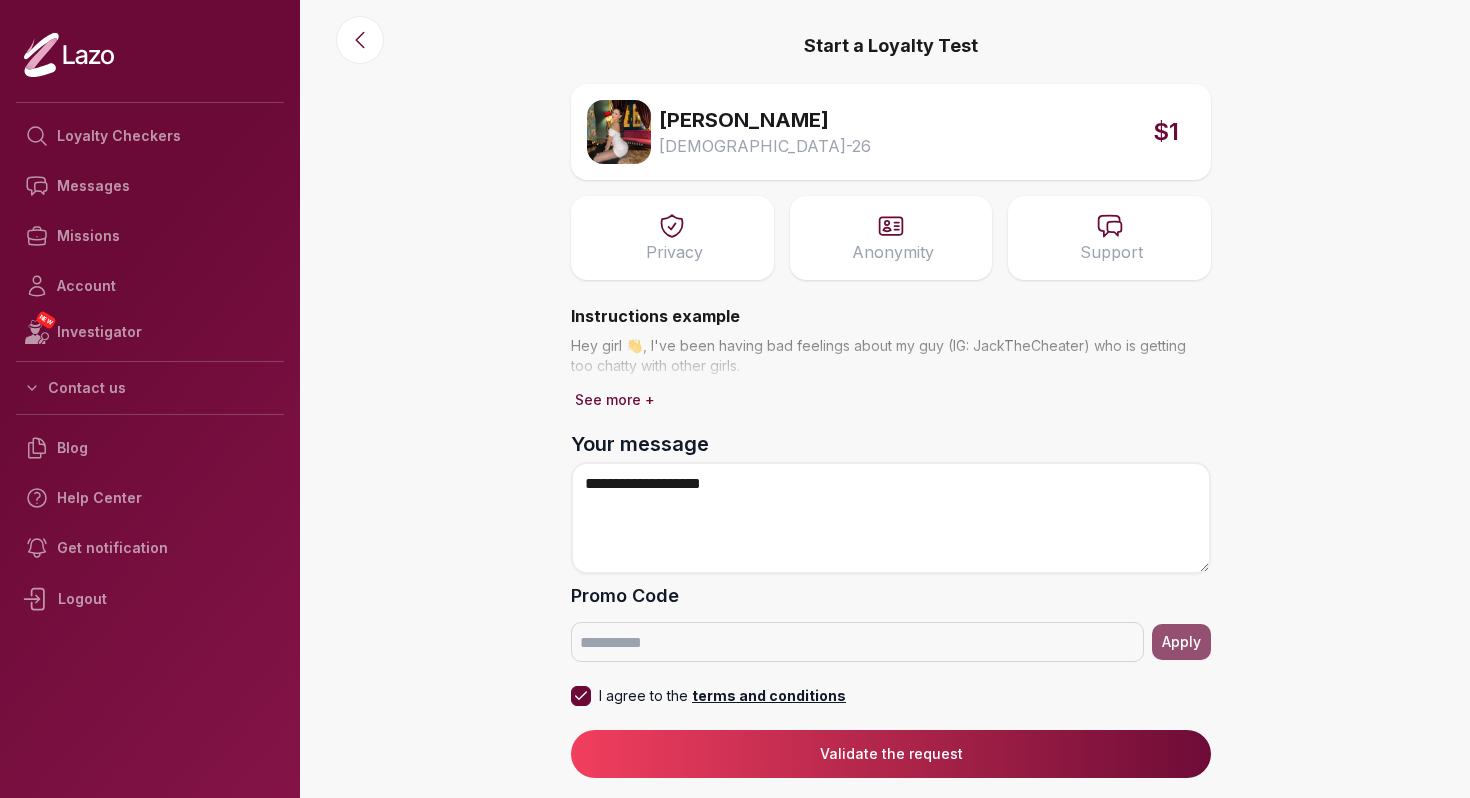 click on "Validate the request" at bounding box center [891, 754] 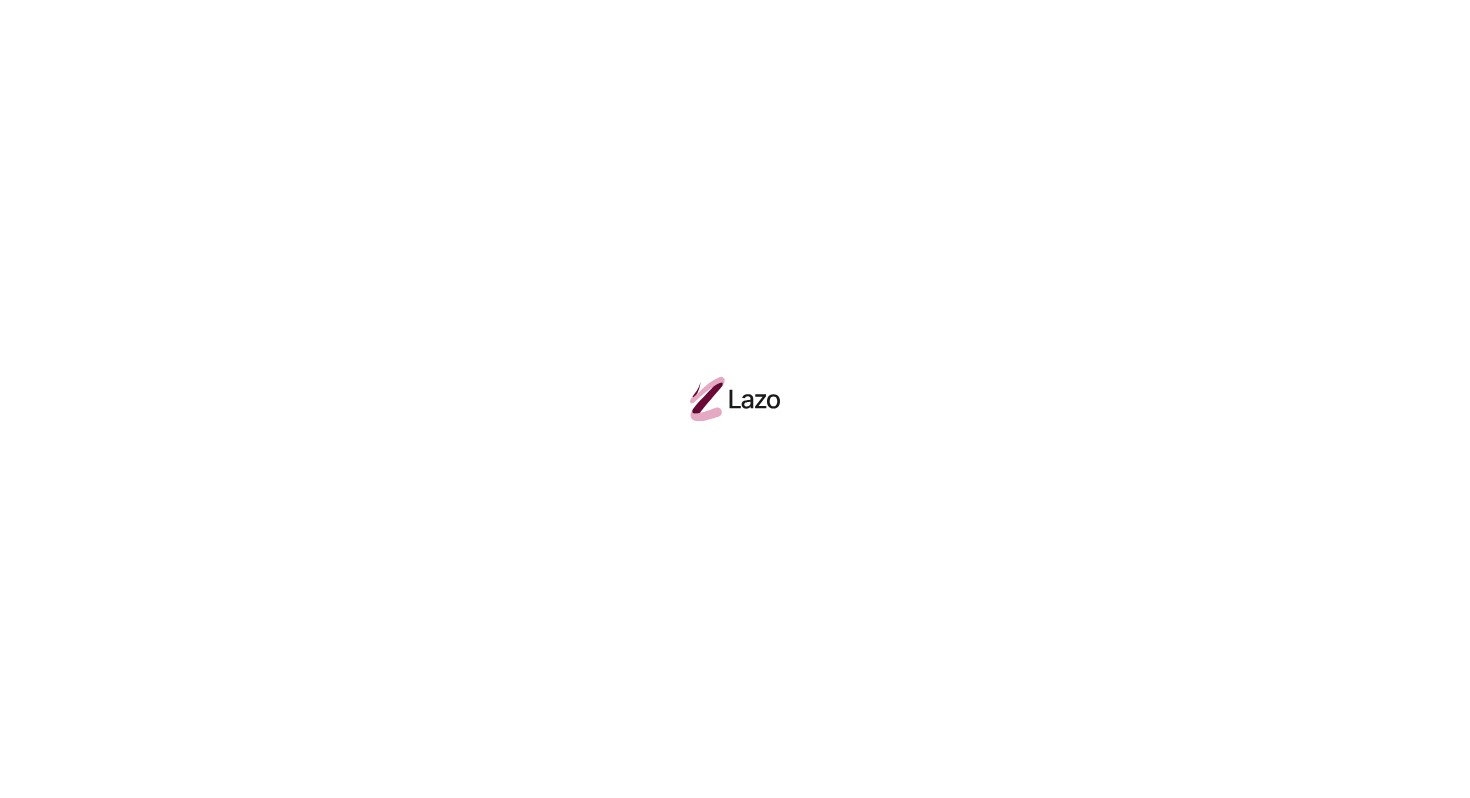 scroll, scrollTop: 0, scrollLeft: 0, axis: both 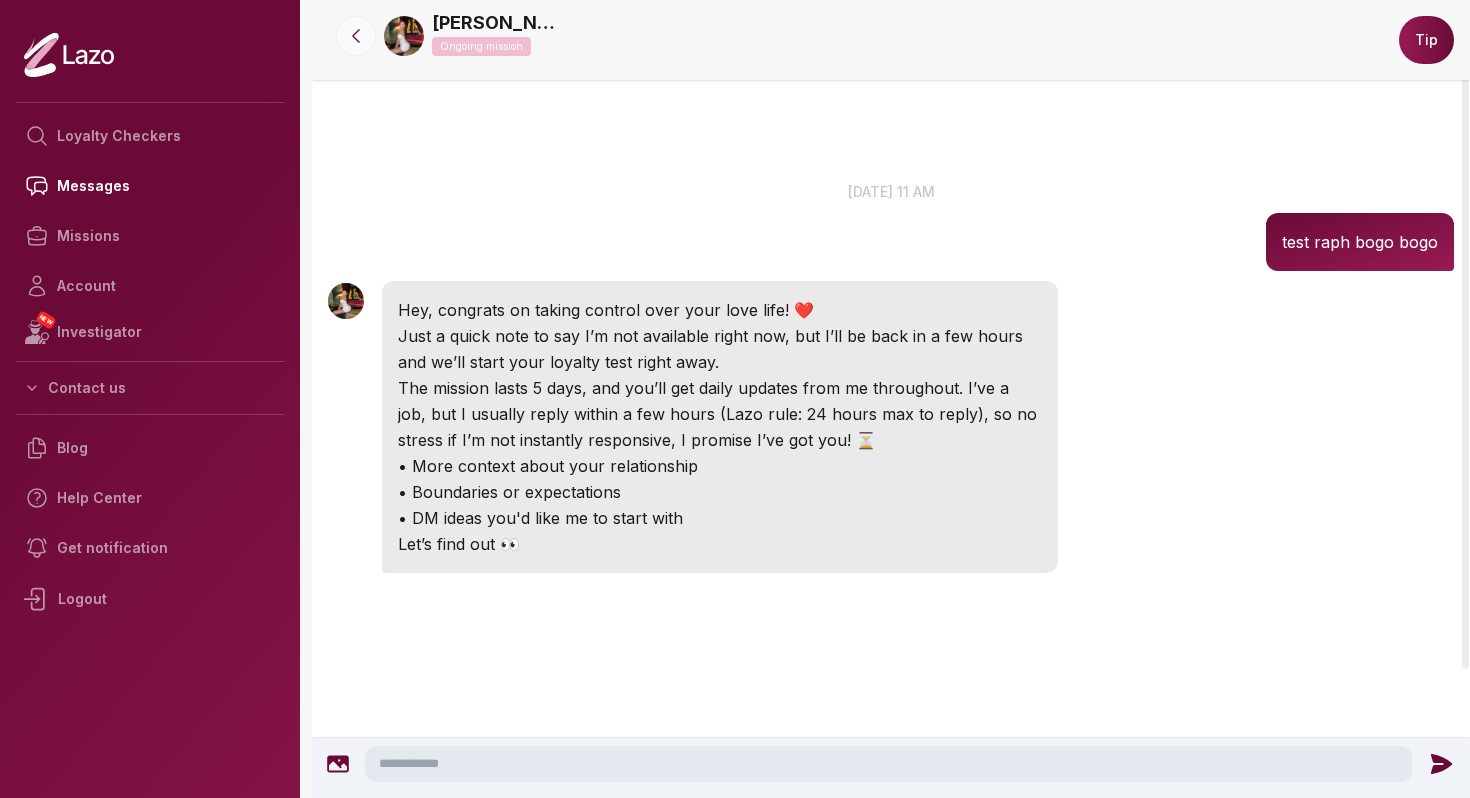 click at bounding box center [356, 36] 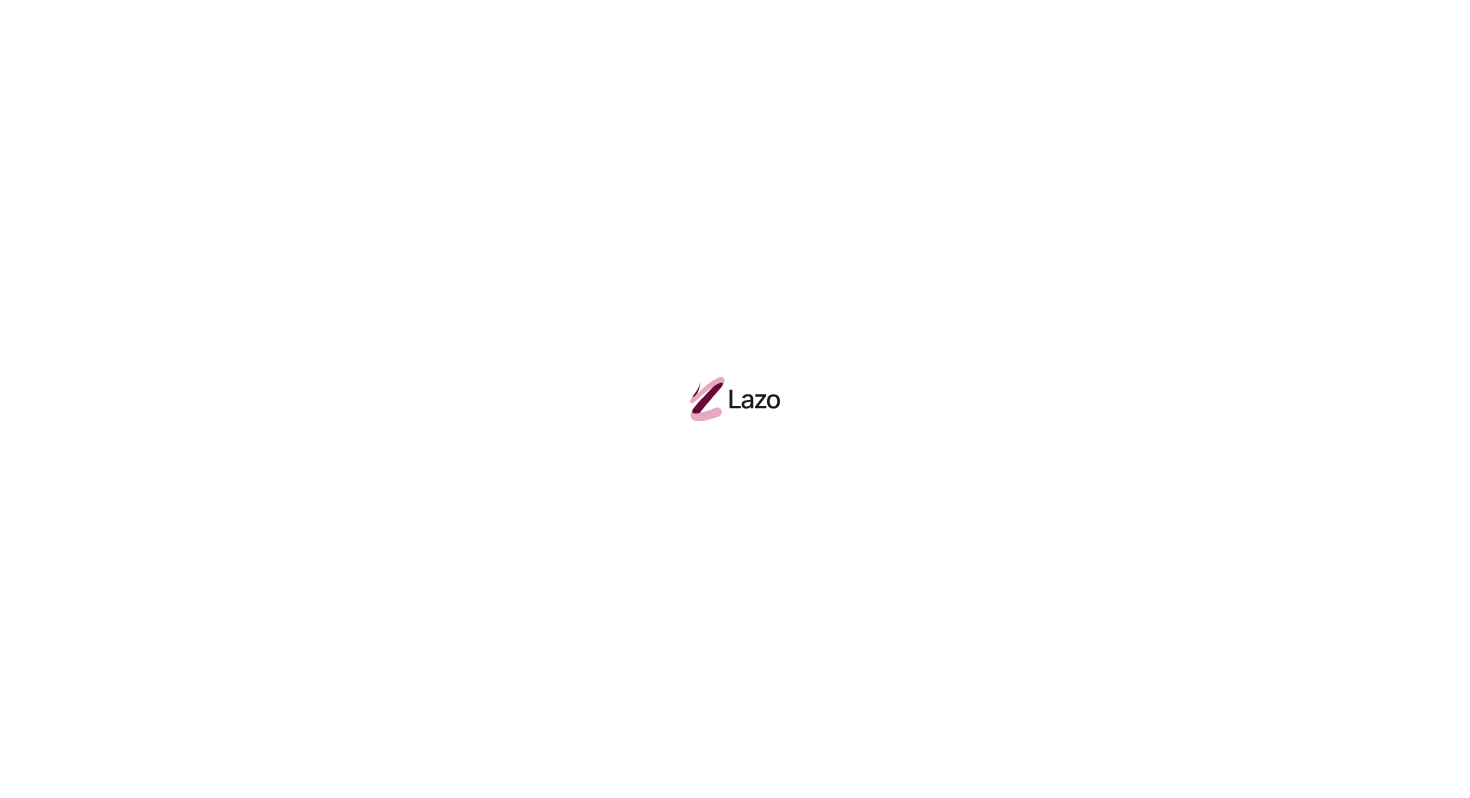 scroll, scrollTop: 0, scrollLeft: 0, axis: both 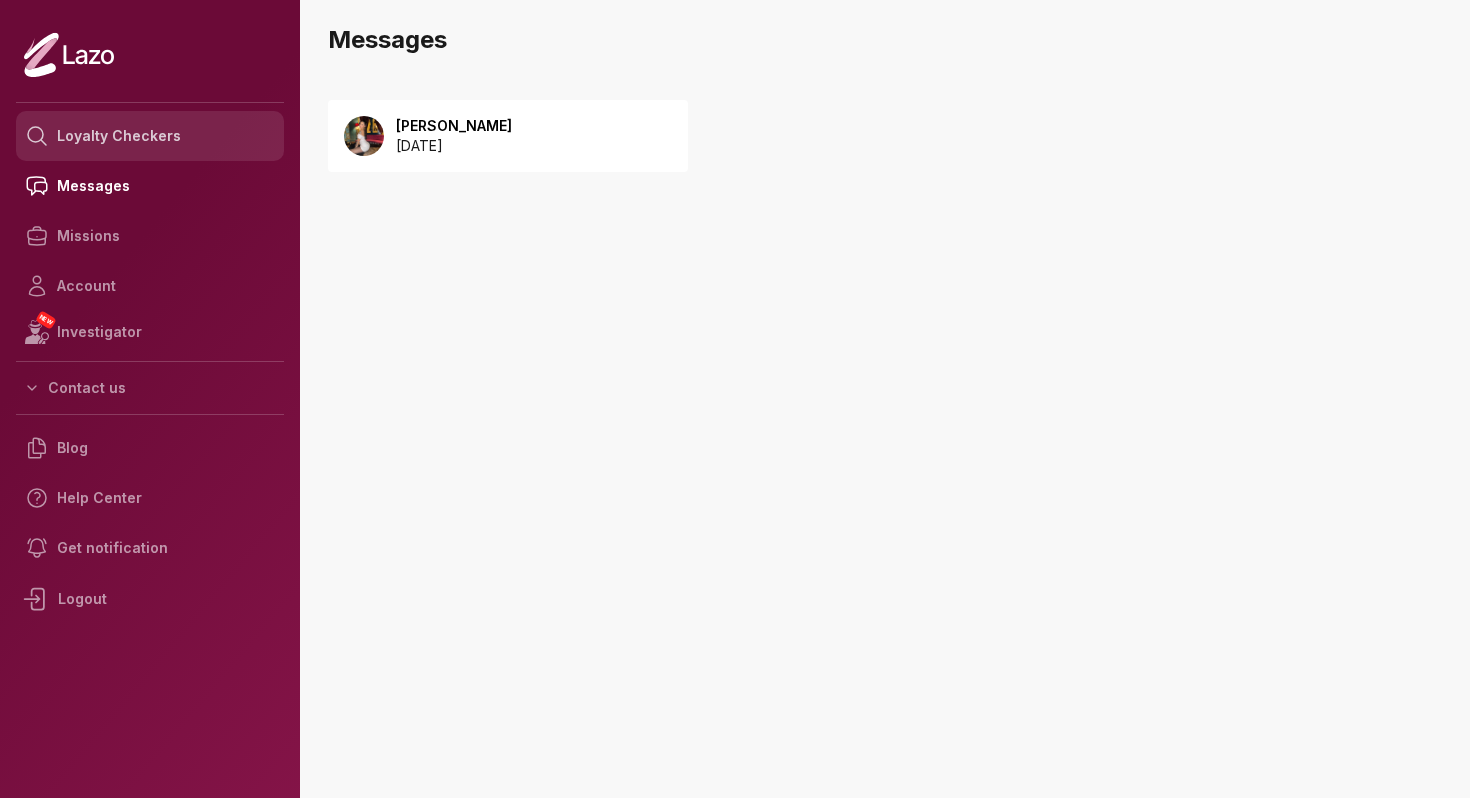 click on "Loyalty Checkers" at bounding box center [150, 136] 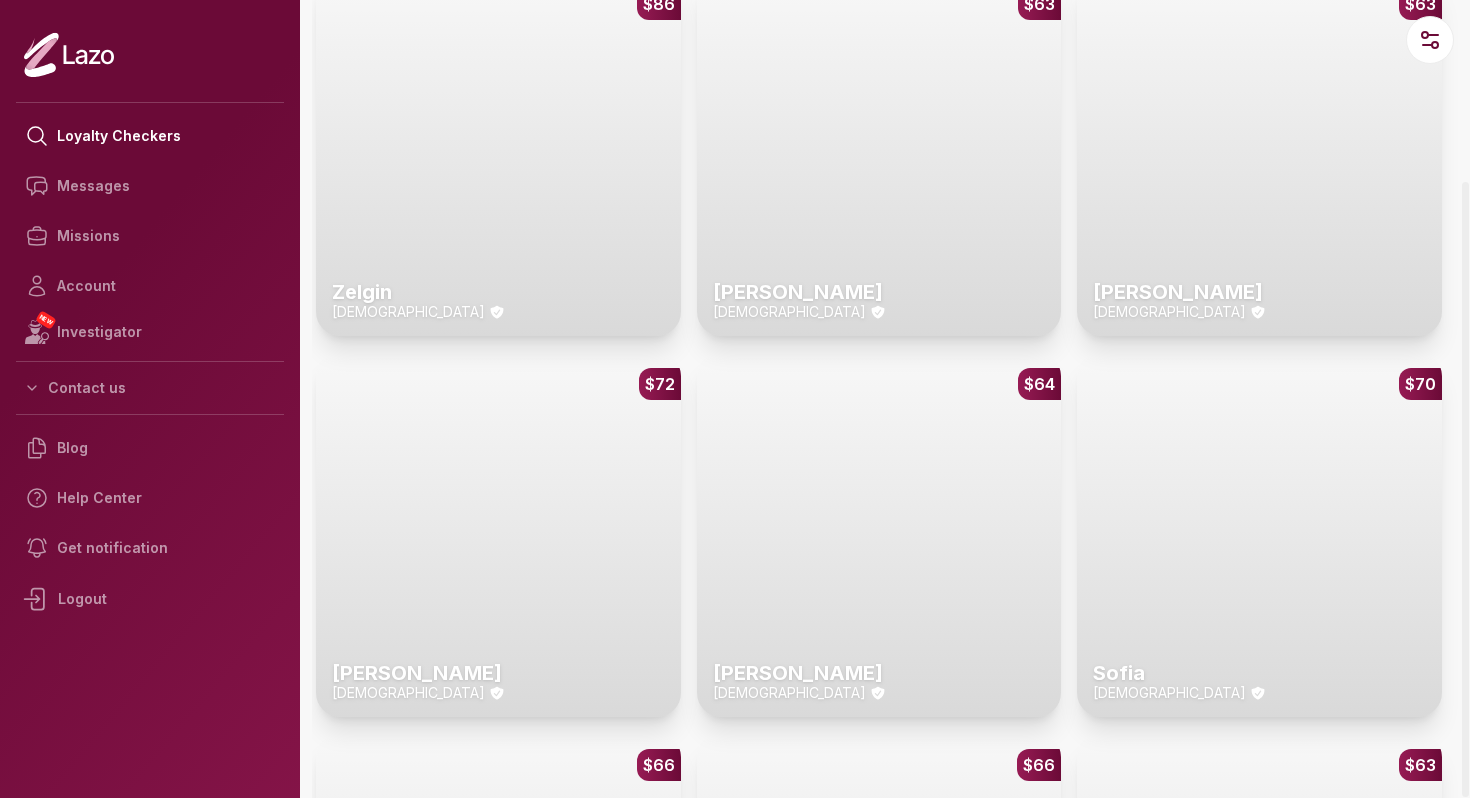 scroll, scrollTop: 657, scrollLeft: 0, axis: vertical 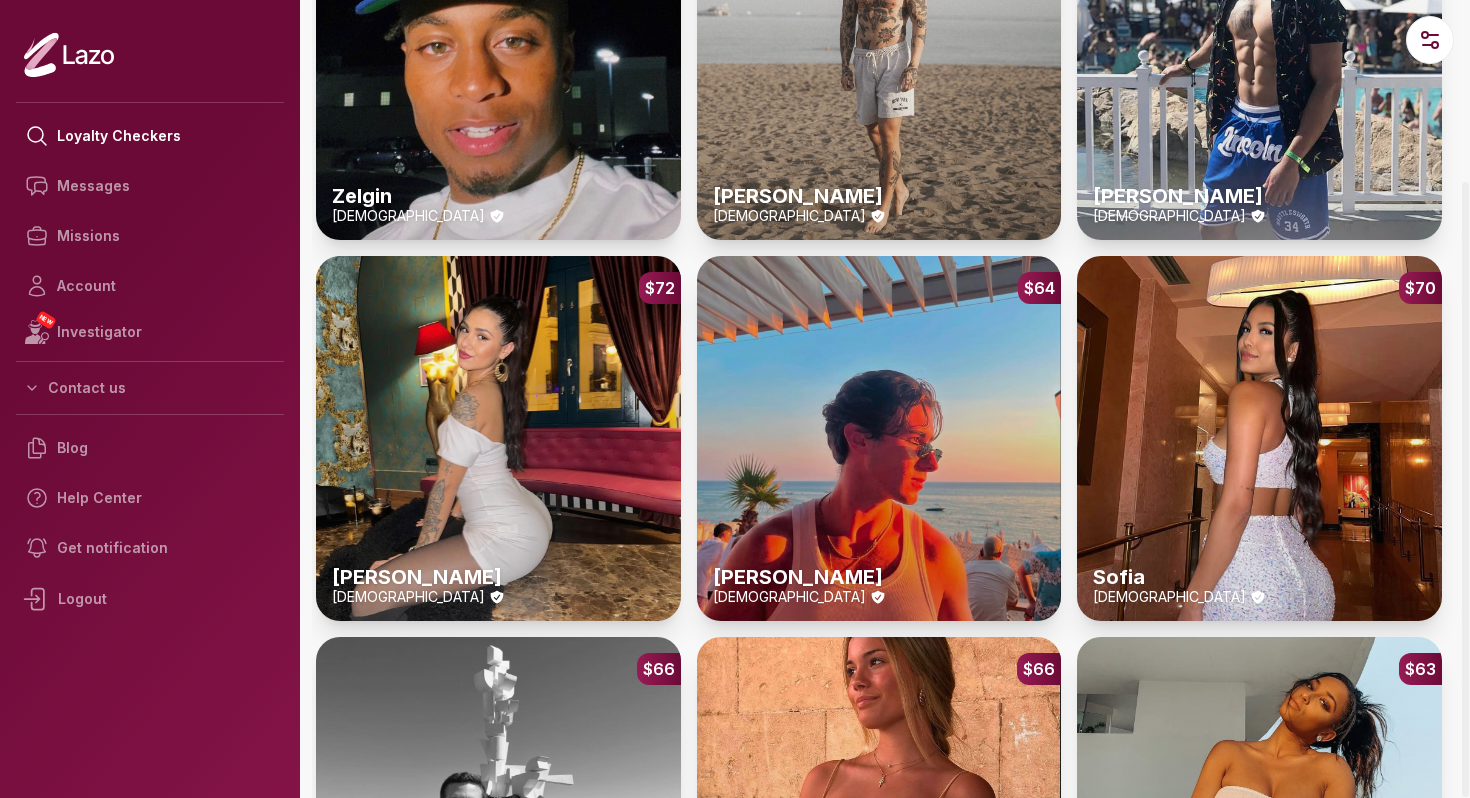 click on "$64 Brian 26 y/o" at bounding box center [879, 438] 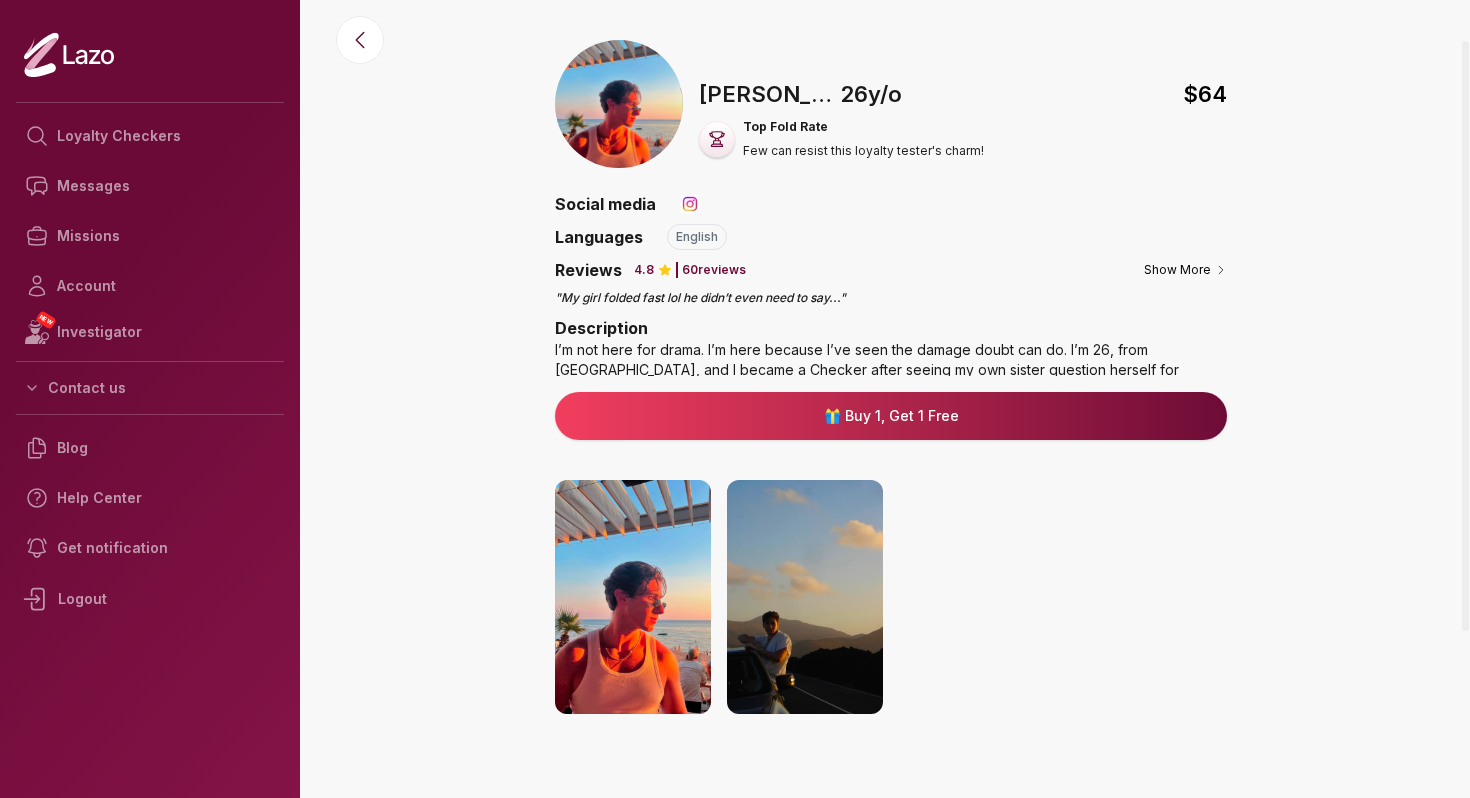 scroll, scrollTop: 278, scrollLeft: 0, axis: vertical 